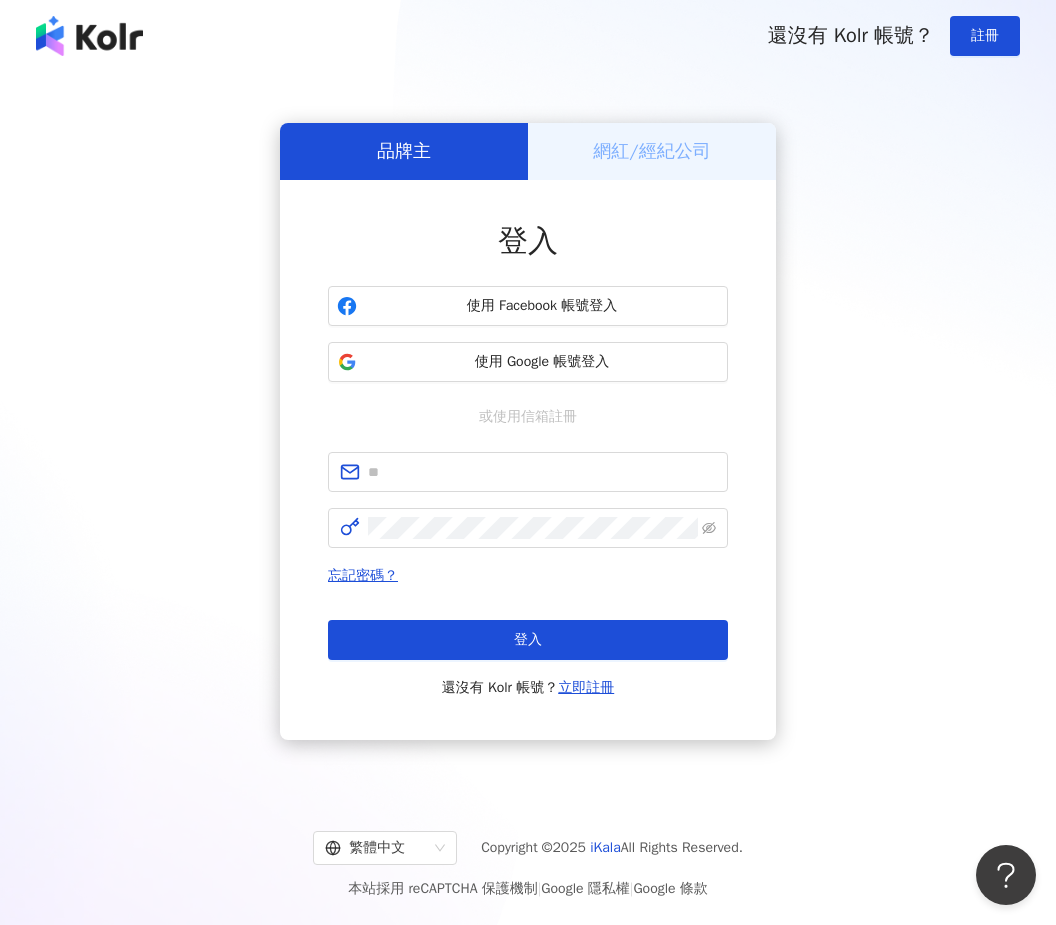 scroll, scrollTop: 0, scrollLeft: 0, axis: both 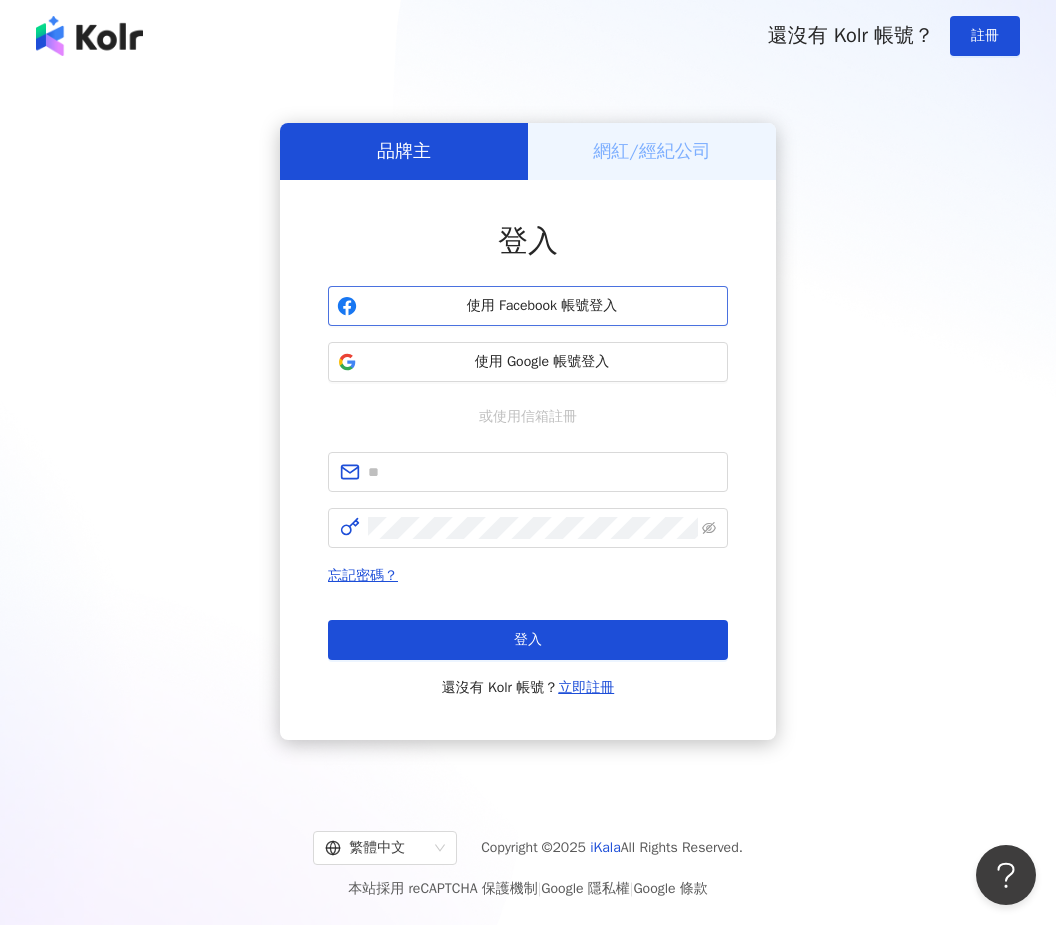 click on "使用 Facebook 帳號登入" at bounding box center [542, 306] 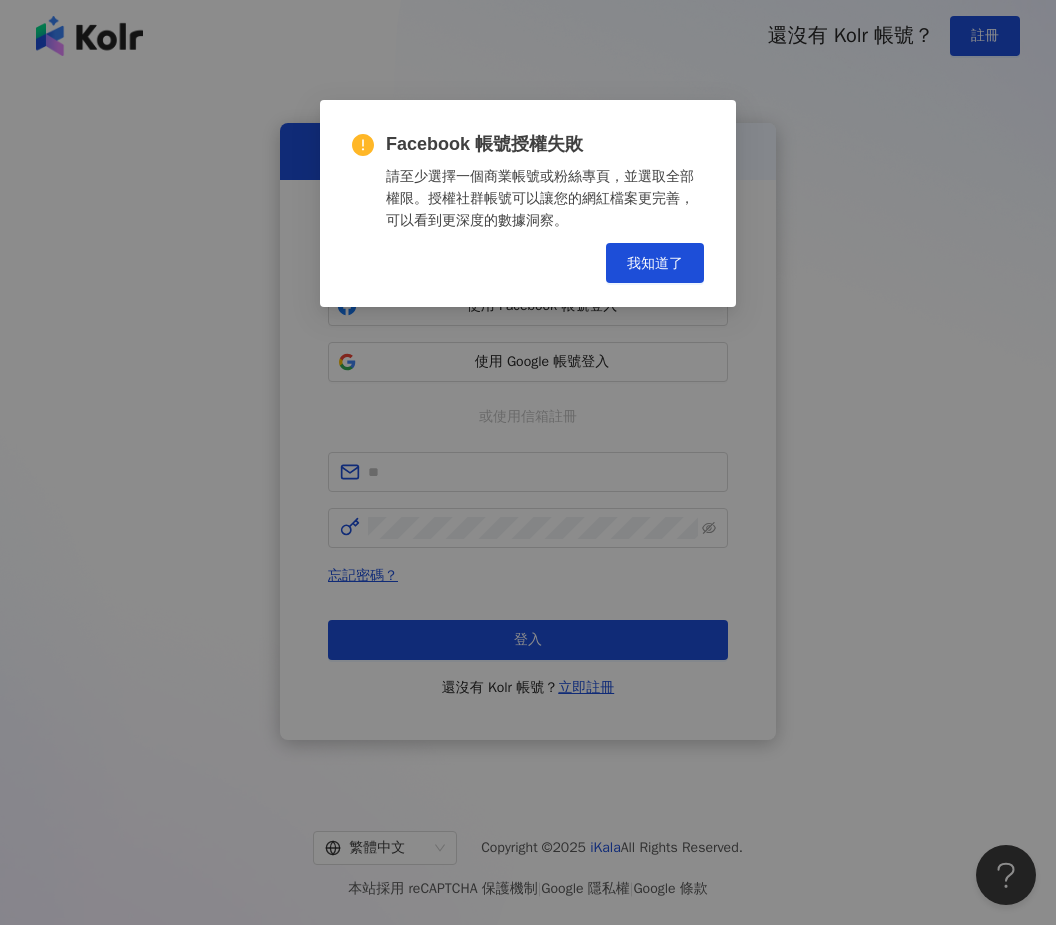 click on "Facebook 帳號授權失敗 請至少選擇一個商業帳號或粉絲專頁，並選取全部權限。授權社群帳號可以讓您的網紅檔案更完善，可以看到更深度的數據洞察。 Cancel 我知道了" at bounding box center [528, 462] 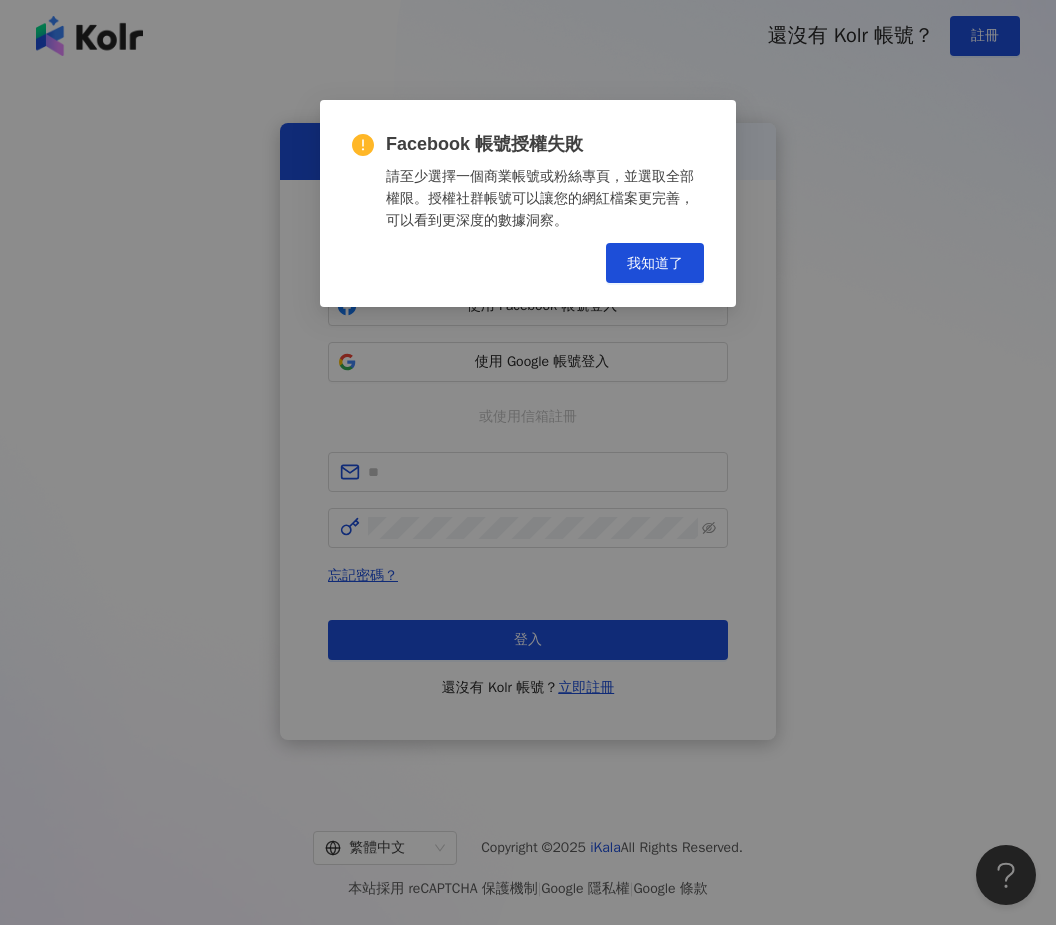 click on "Facebook 帳號授權失敗 請至少選擇一個商業帳號或粉絲專頁，並選取全部權限。授權社群帳號可以讓您的網紅檔案更完善，可以看到更深度的數據洞察。 Cancel 我知道了" at bounding box center (528, 462) 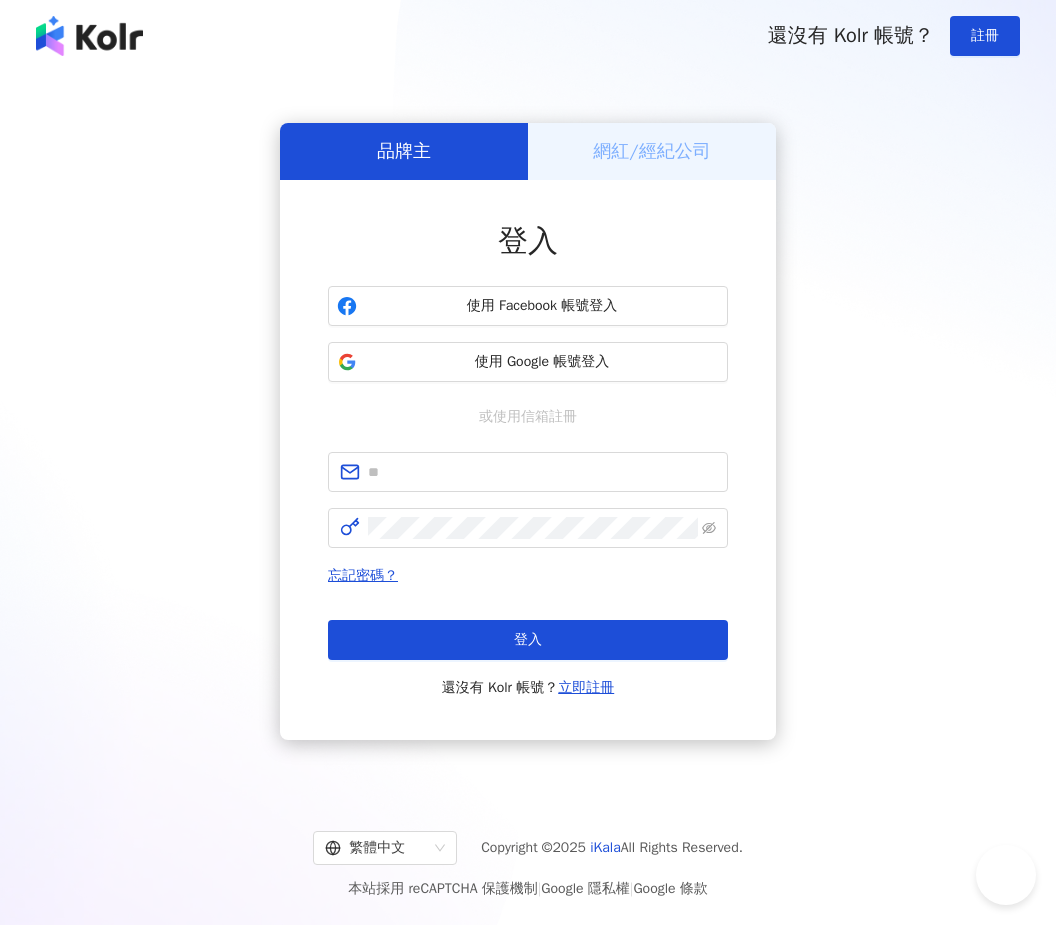 scroll, scrollTop: 0, scrollLeft: 0, axis: both 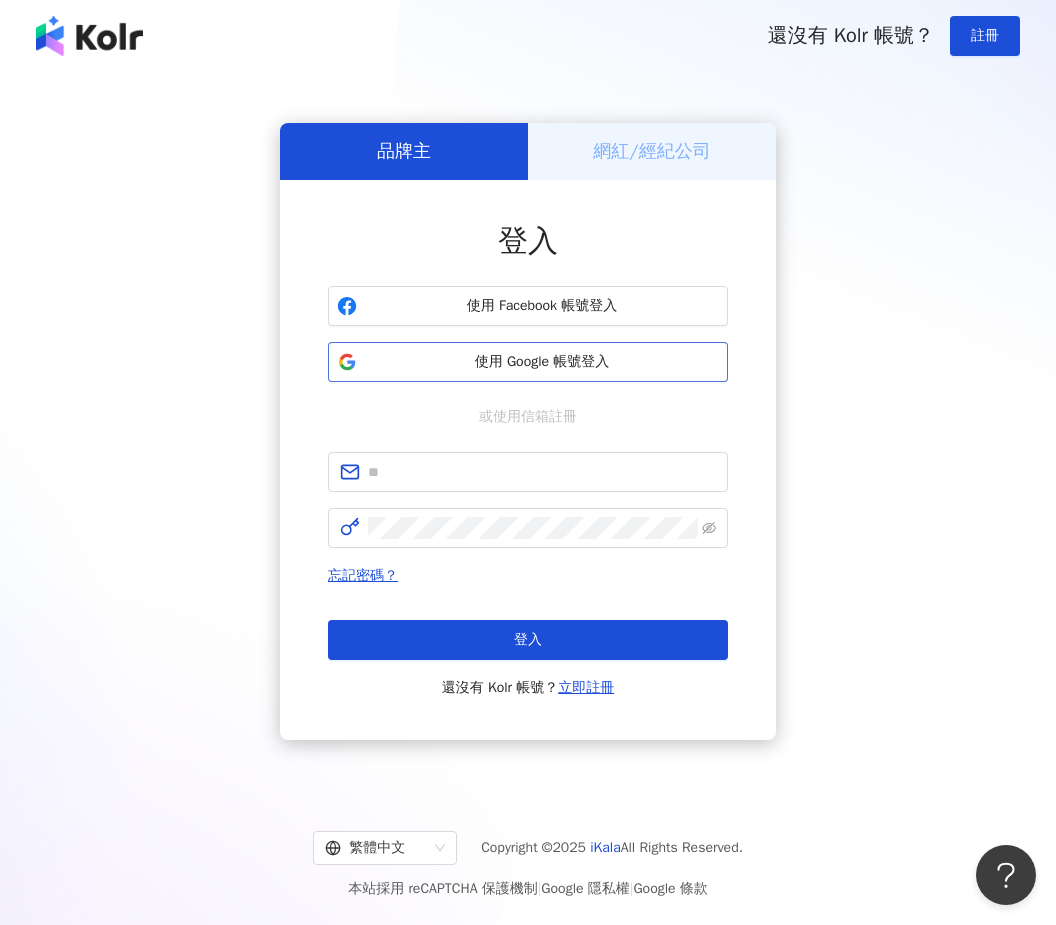 click on "使用 Google 帳號登入" at bounding box center [528, 362] 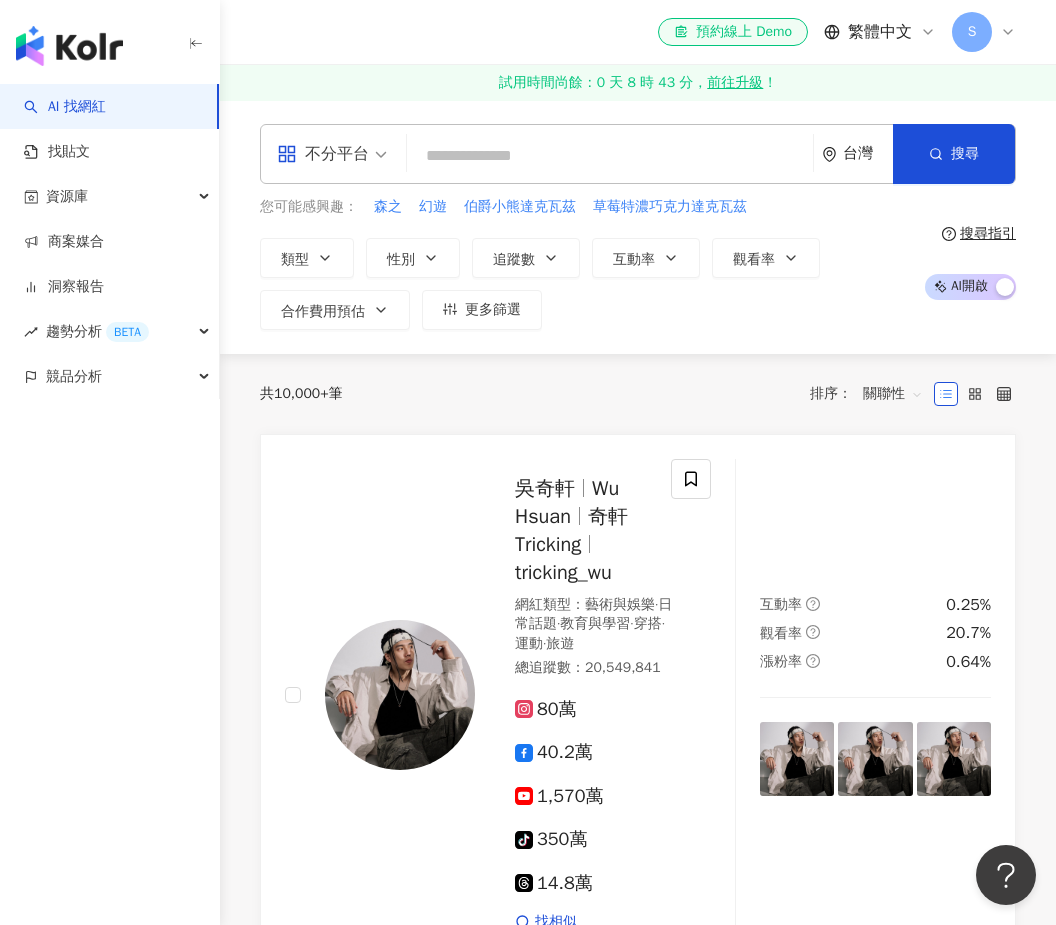 type on "*" 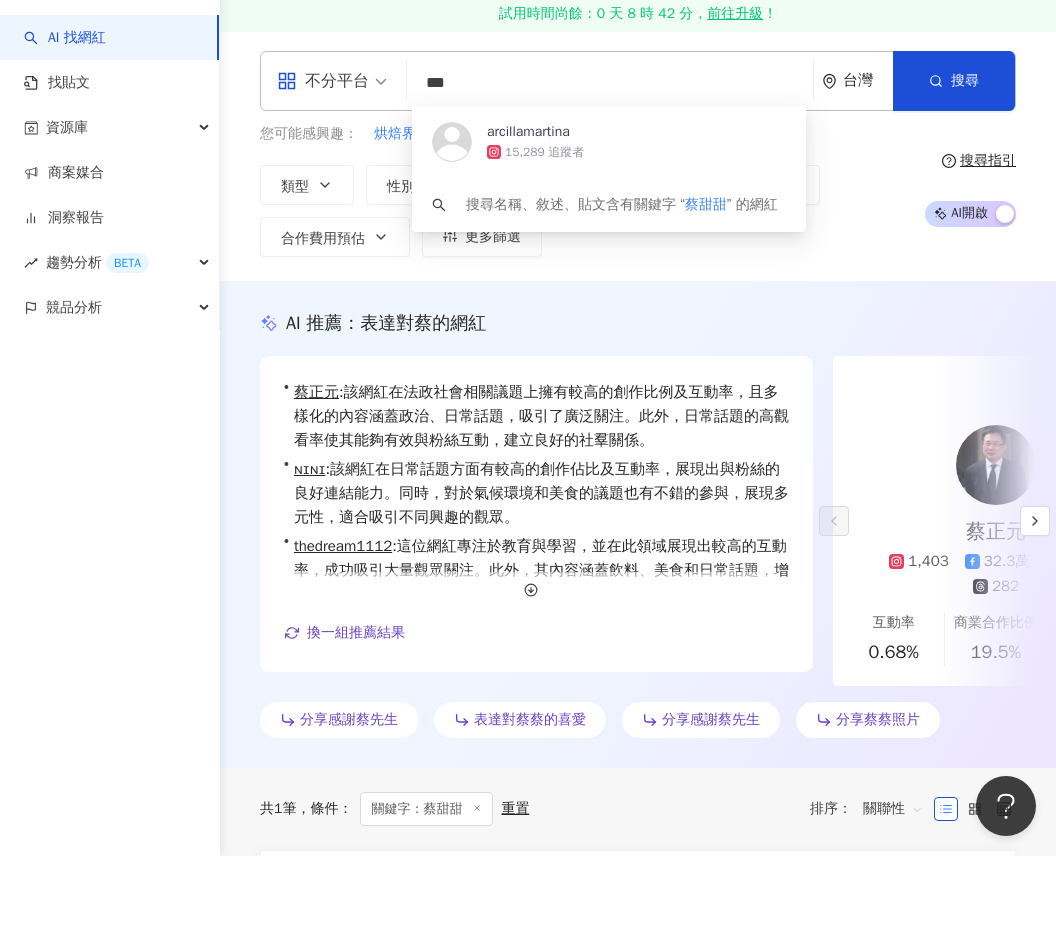 scroll, scrollTop: 5, scrollLeft: 0, axis: vertical 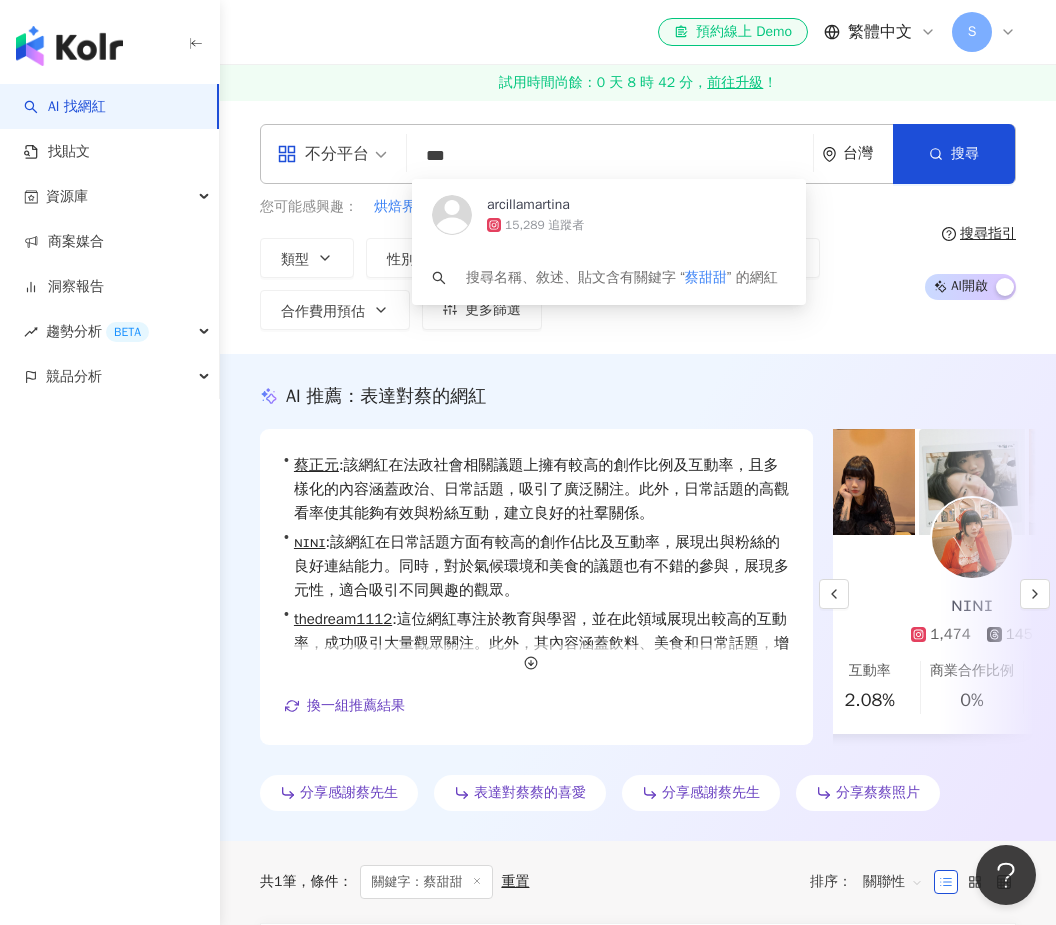 click on "ɴɪɴɪ 1,474 145 互動率 2.08% 商業合作比例 0% 受眾性別 男" at bounding box center (972, 634) 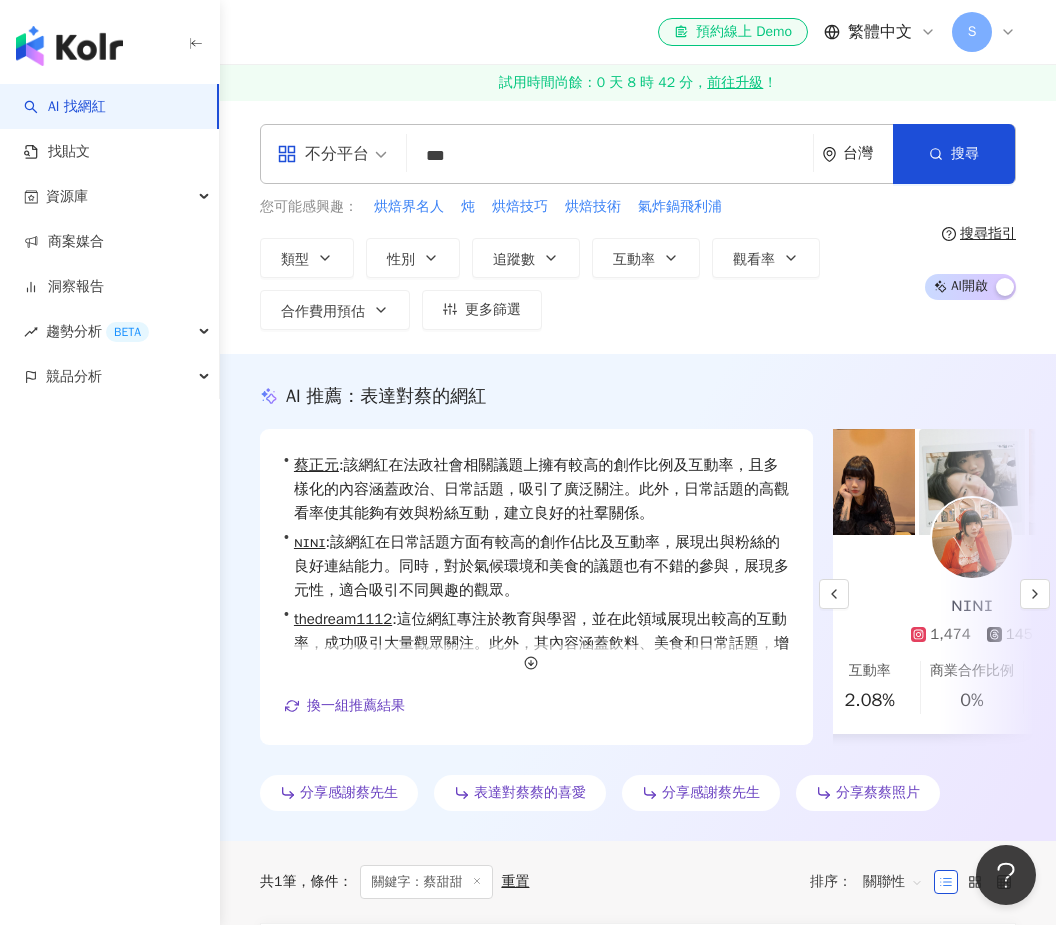 click on "***" at bounding box center [610, 156] 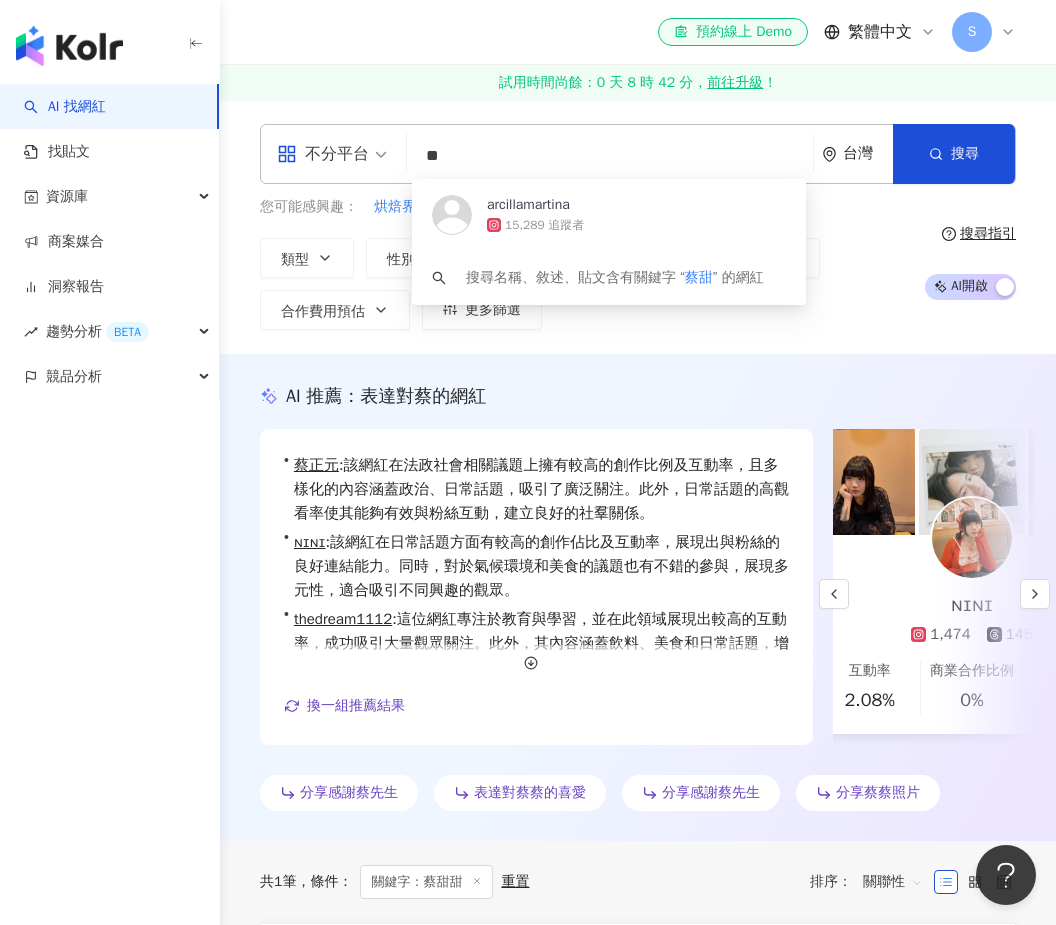 type on "*" 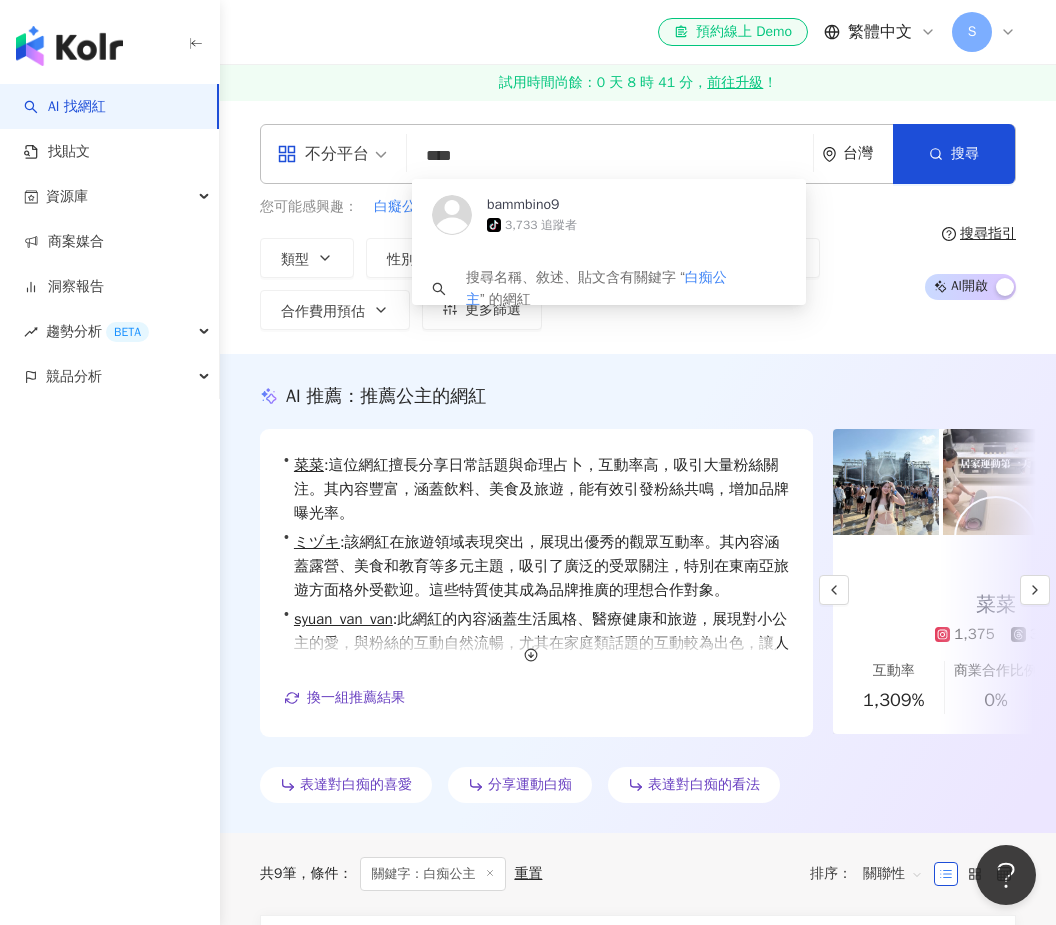 scroll, scrollTop: 0, scrollLeft: -3, axis: horizontal 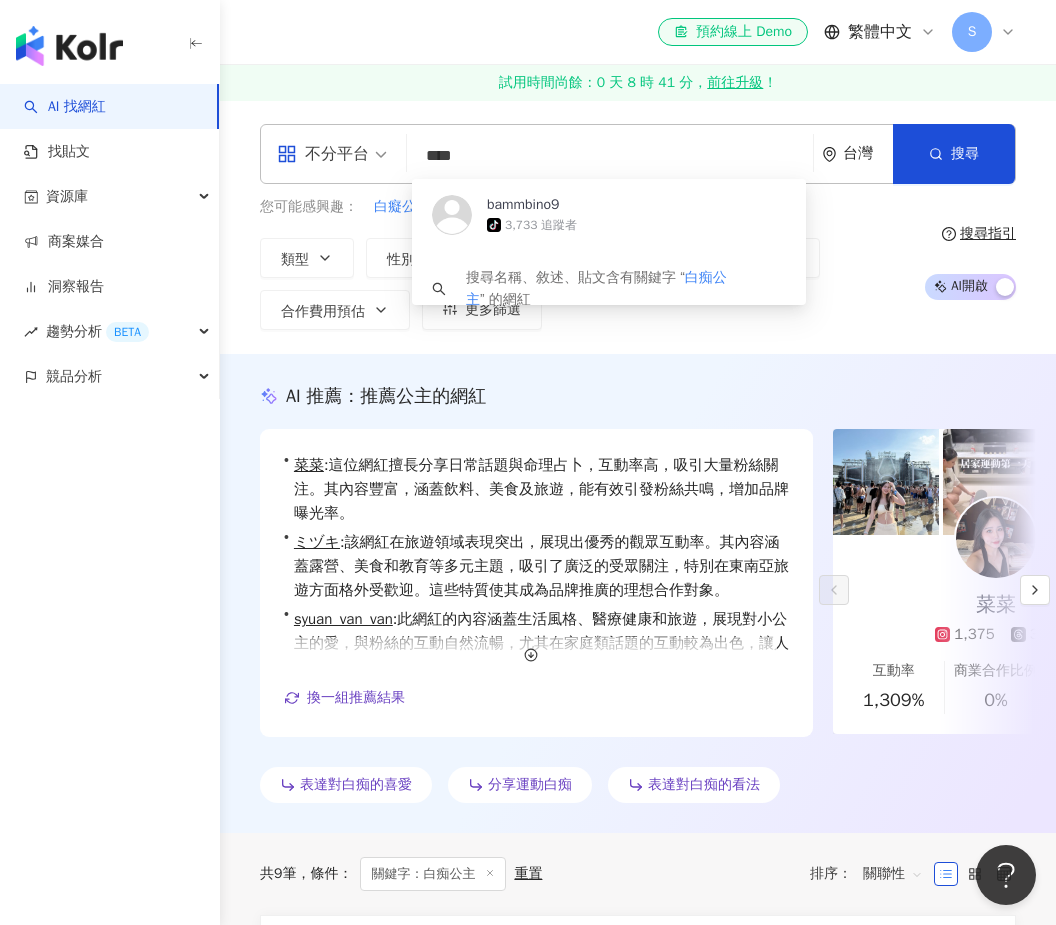 click on "****" at bounding box center (610, 156) 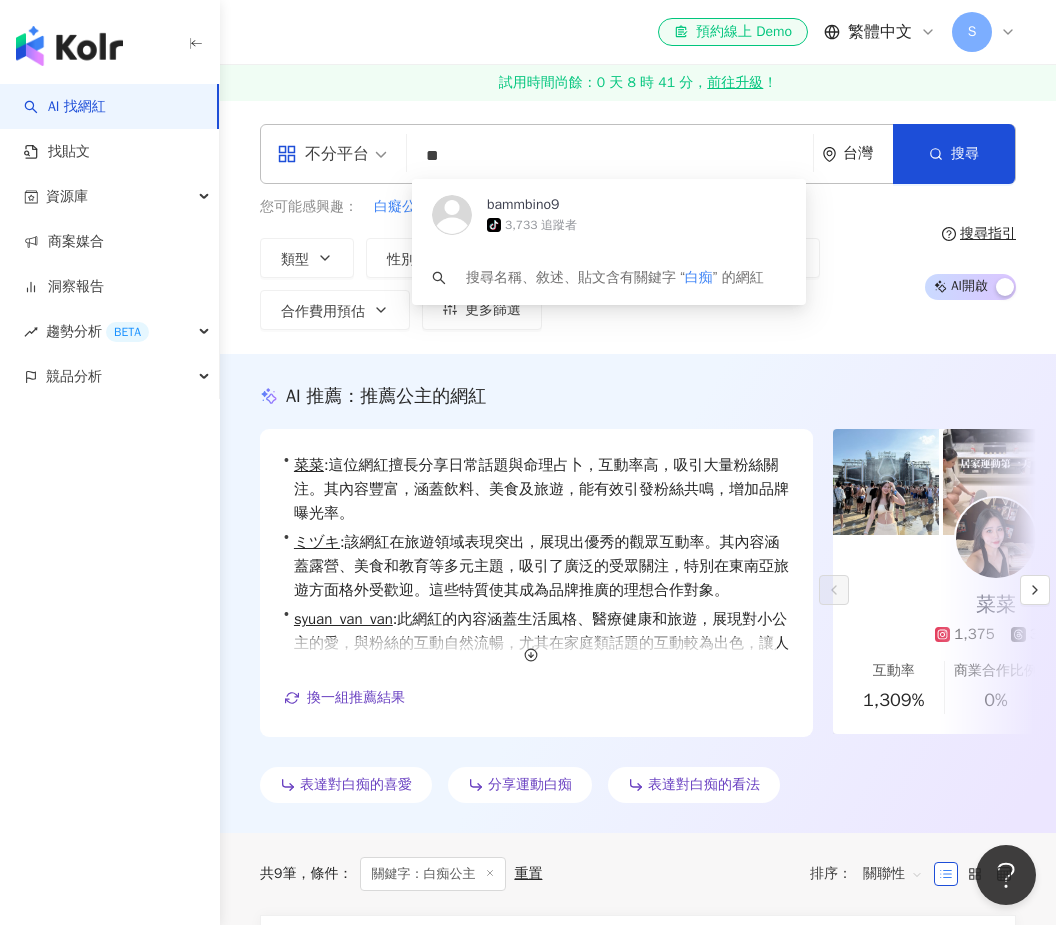 type on "*" 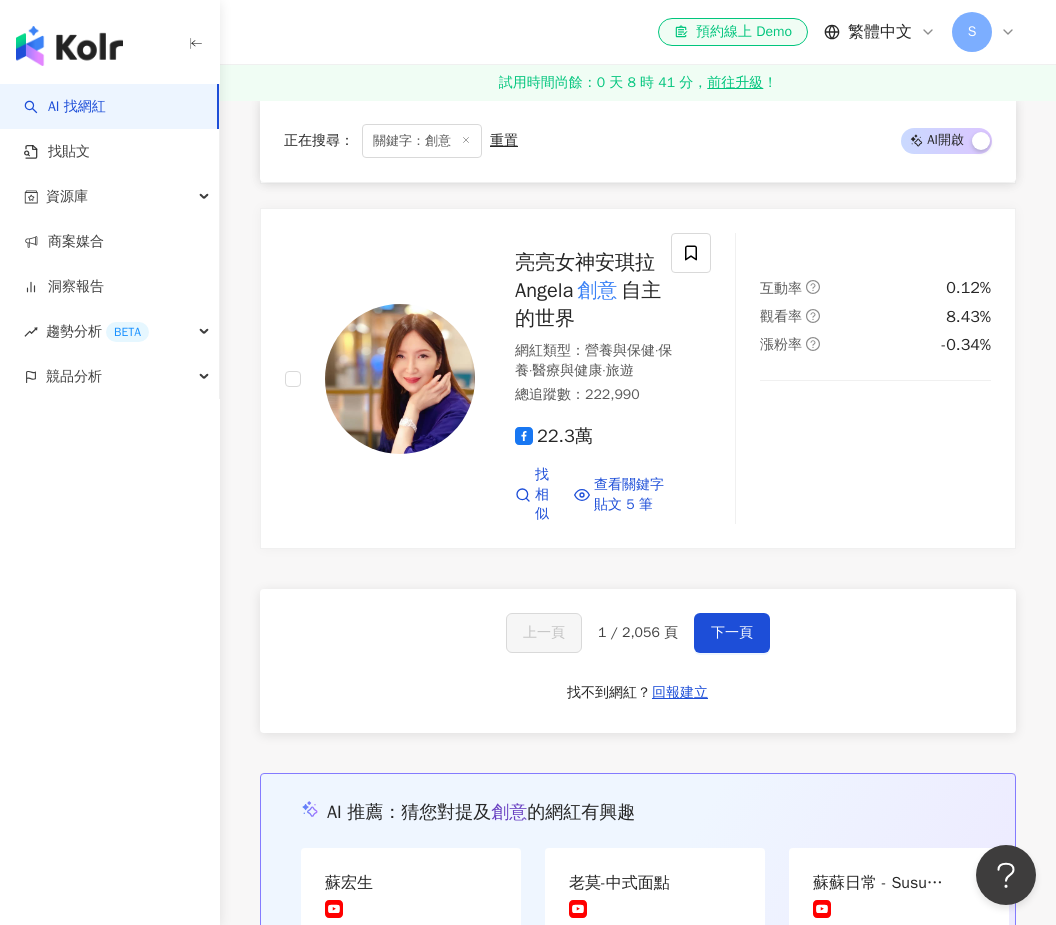 scroll, scrollTop: 3502, scrollLeft: 0, axis: vertical 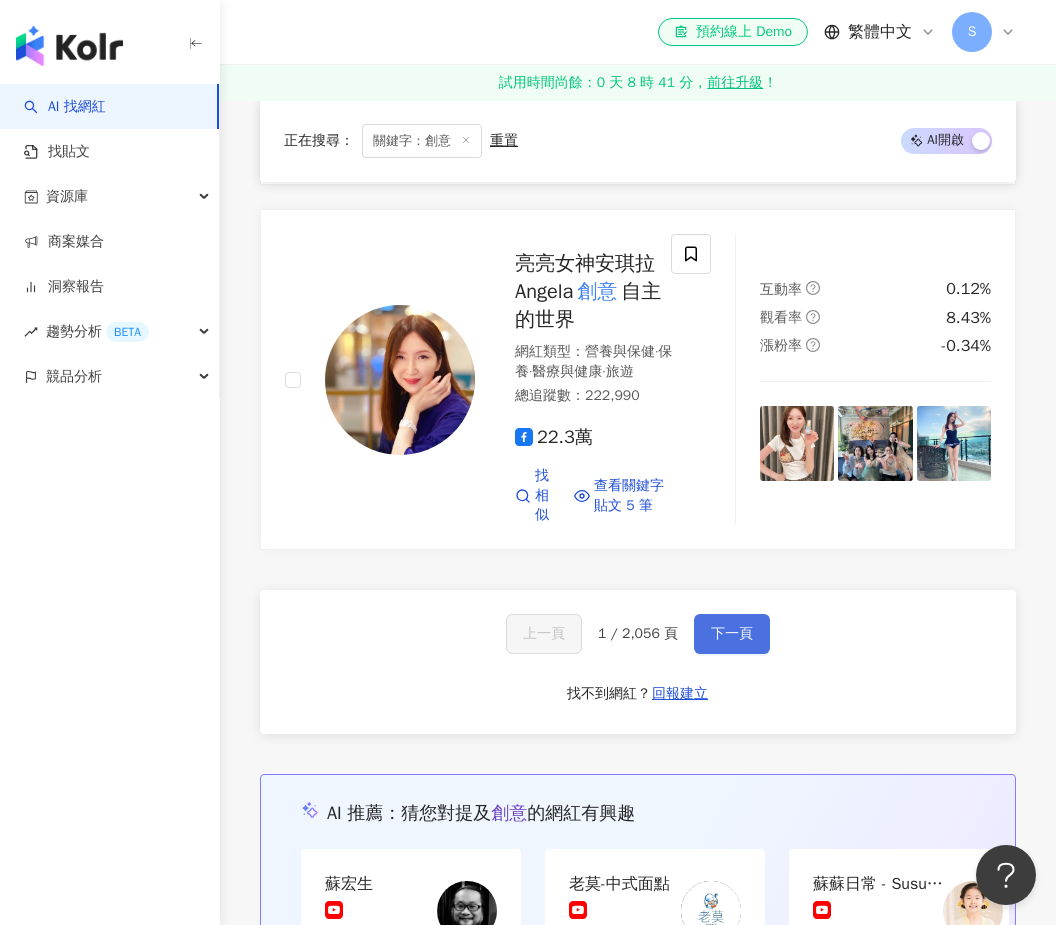 click on "下一頁" at bounding box center [732, 634] 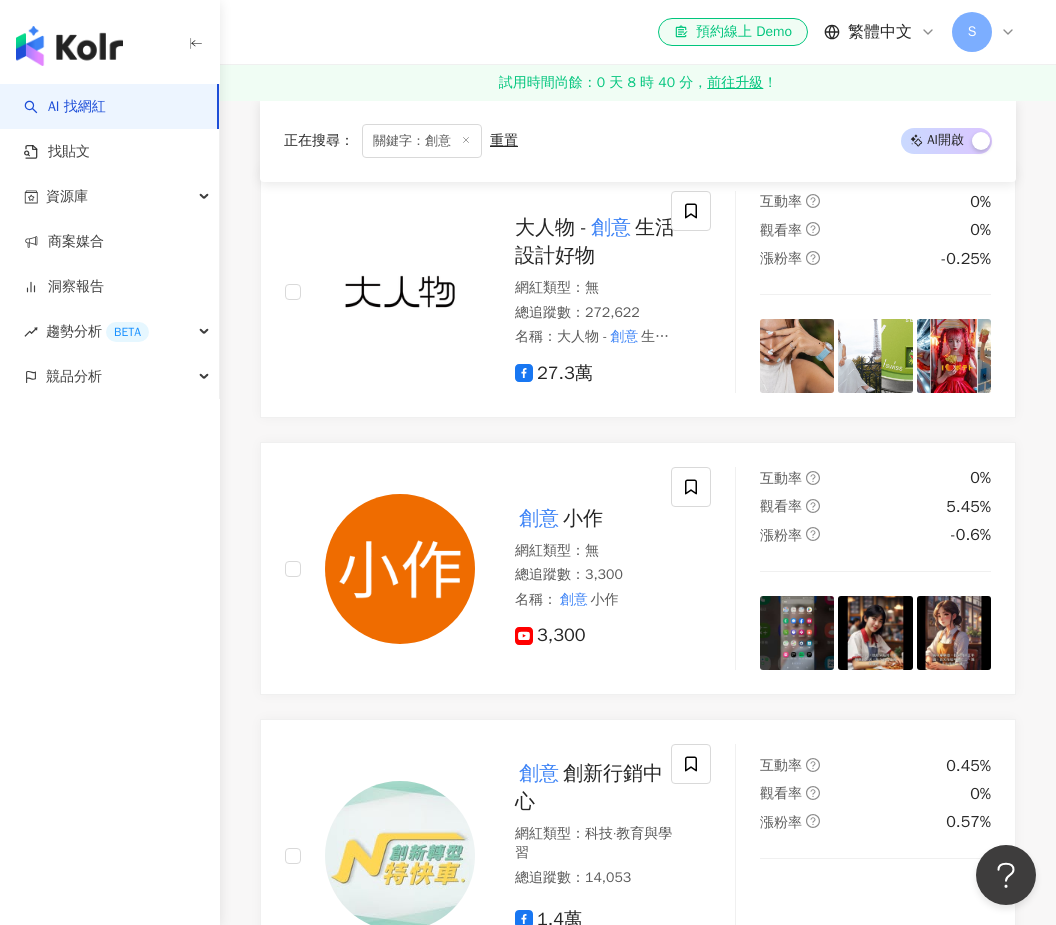 scroll, scrollTop: 0, scrollLeft: 0, axis: both 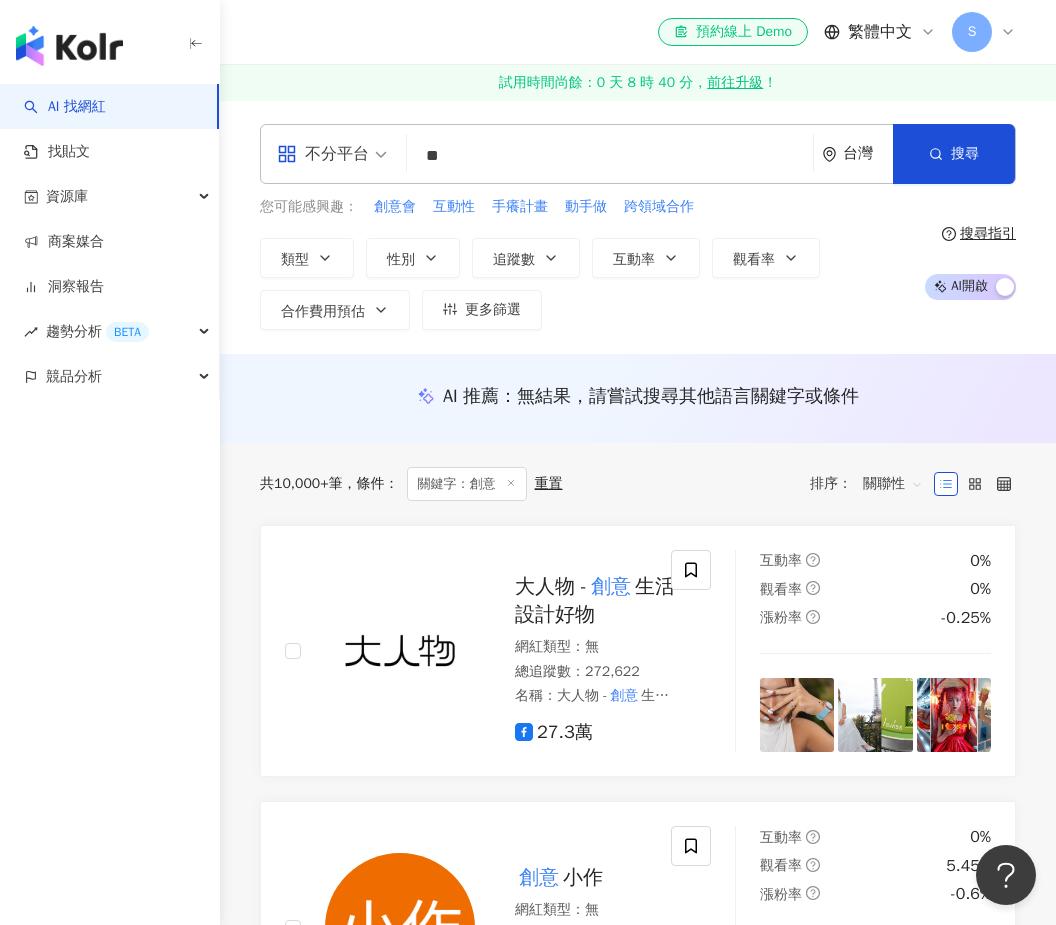 click on "**" at bounding box center (610, 156) 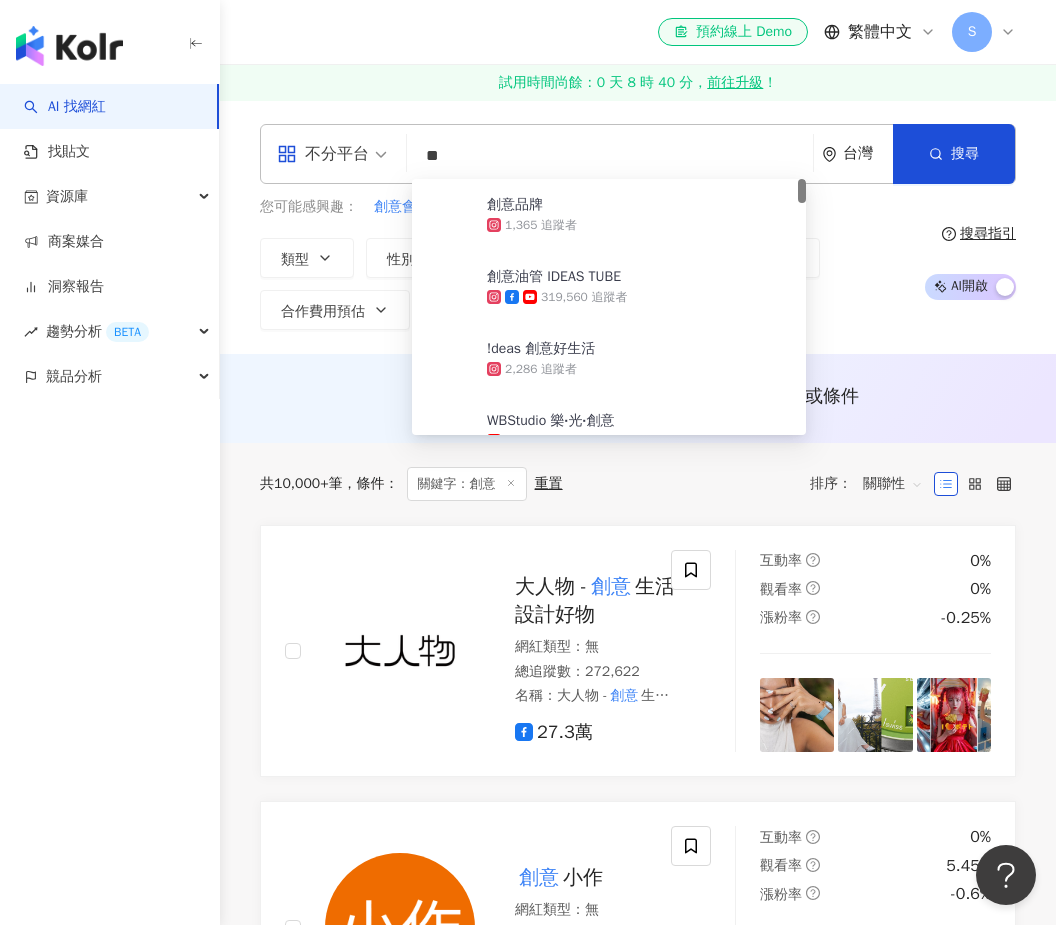 type on "*" 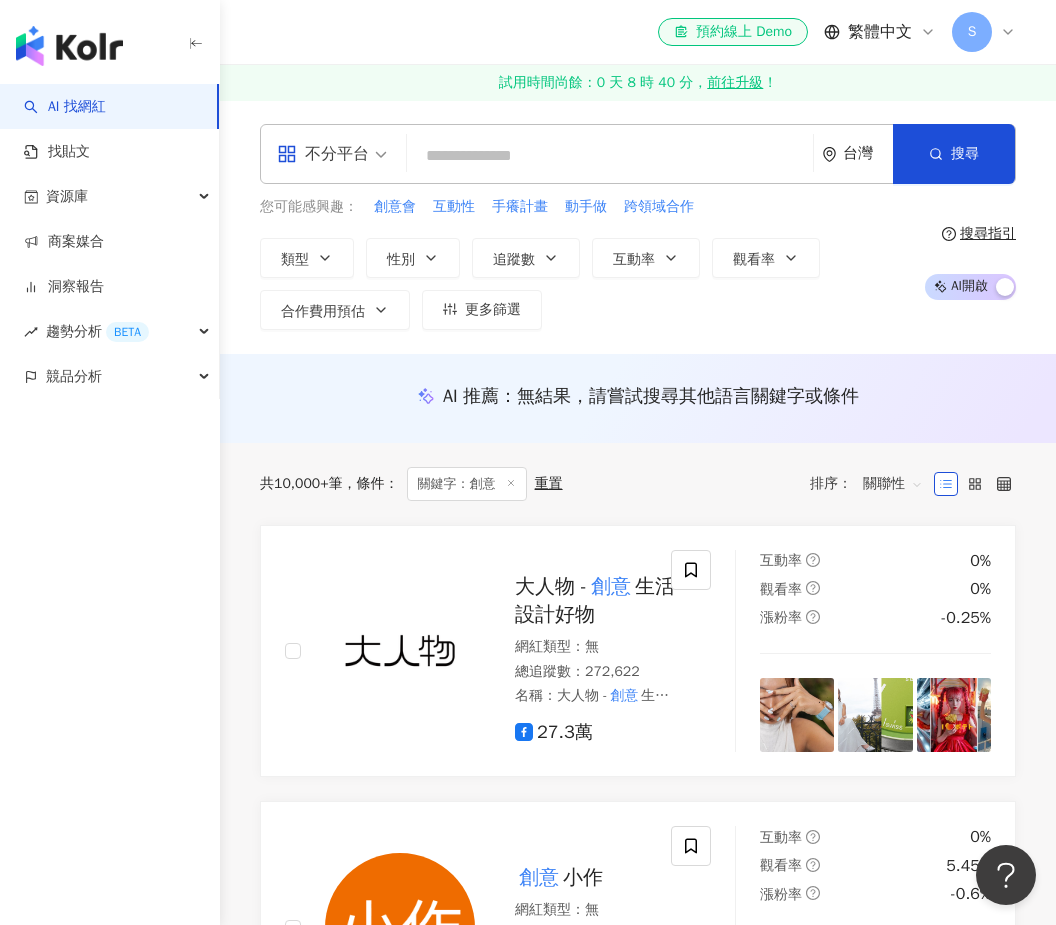 type on "*" 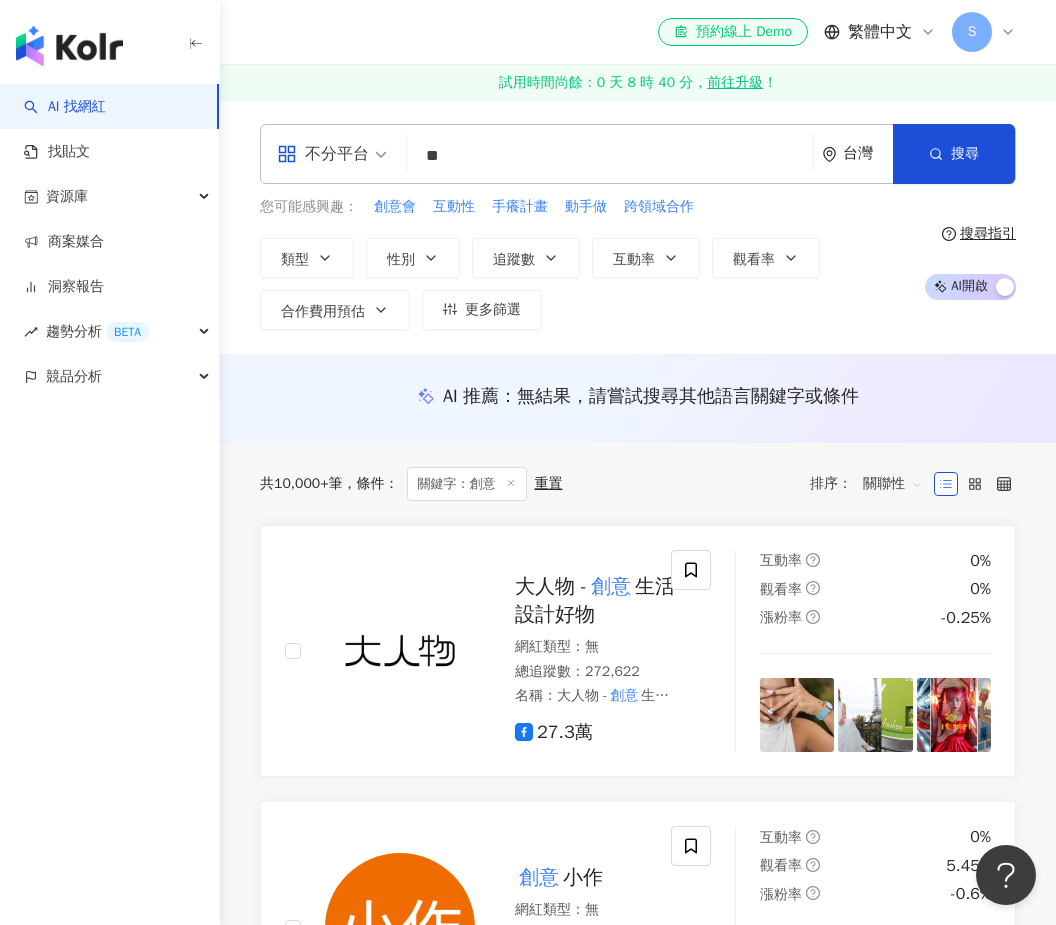 type on "*" 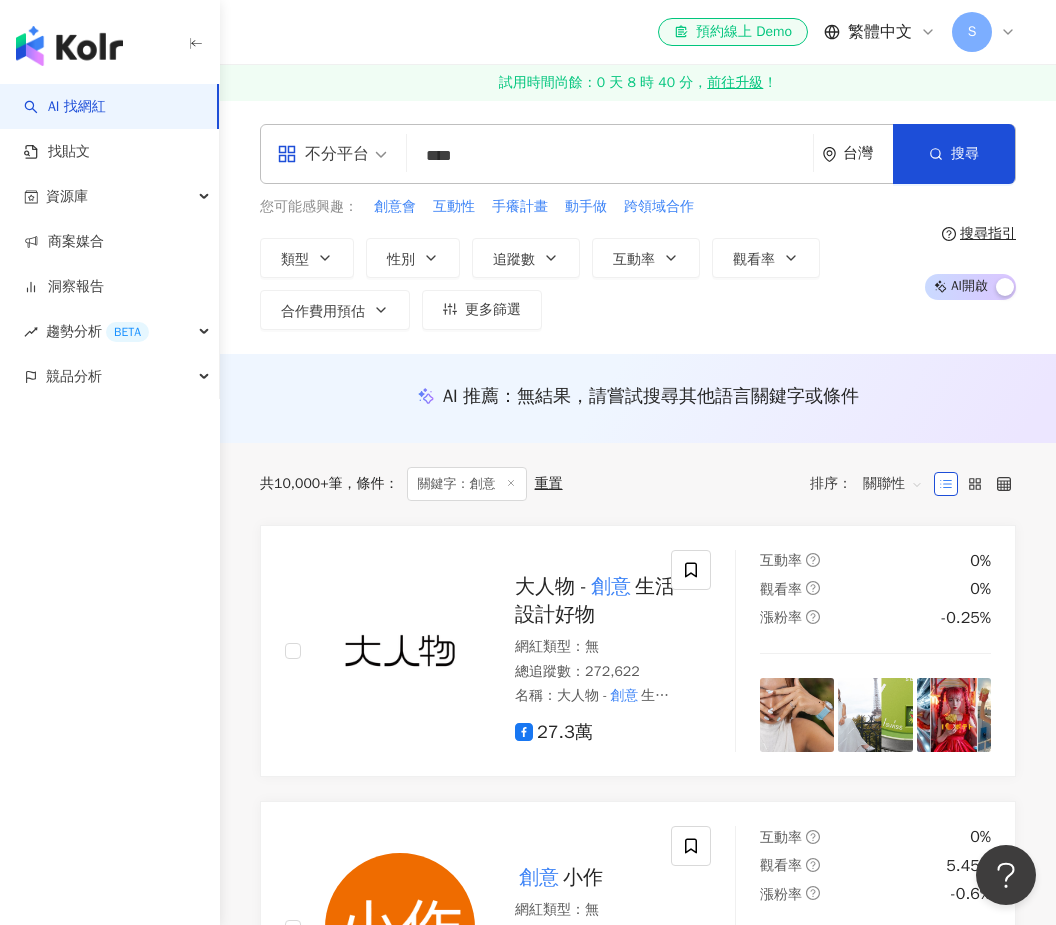 type on "*" 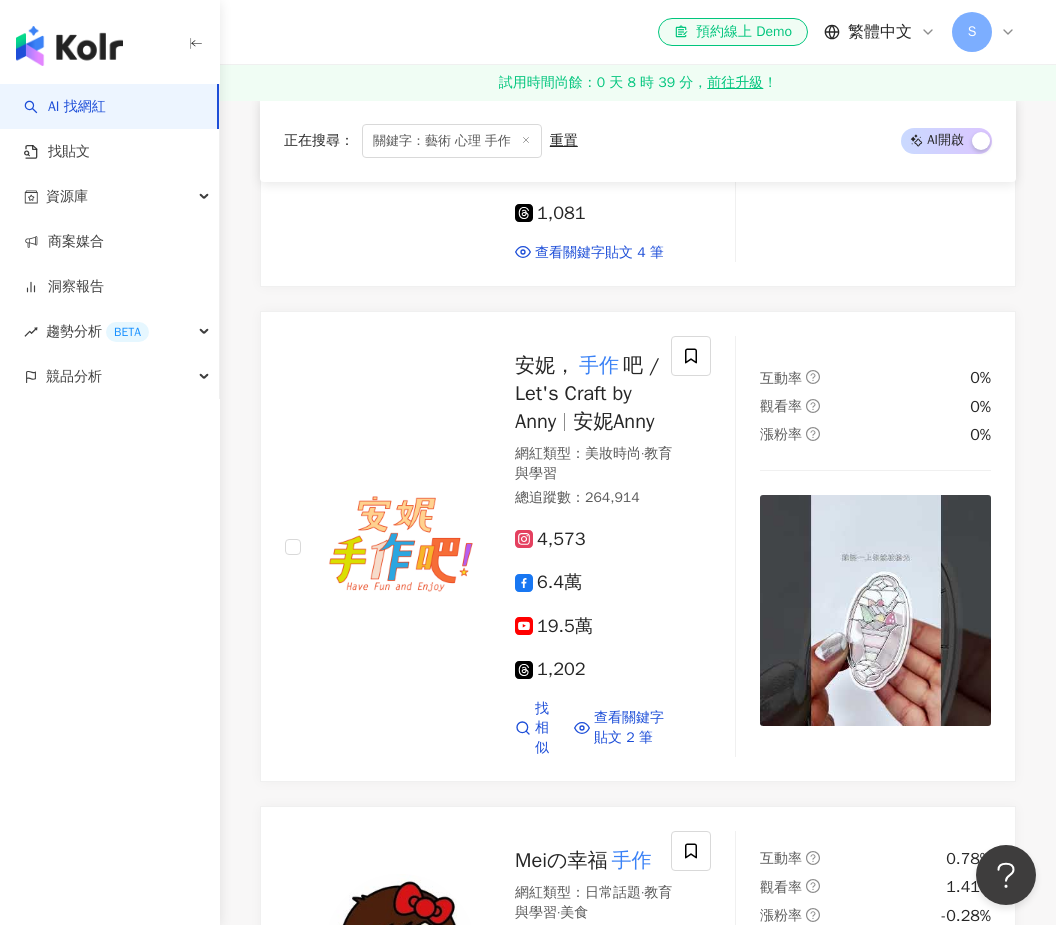 scroll, scrollTop: 2740, scrollLeft: 0, axis: vertical 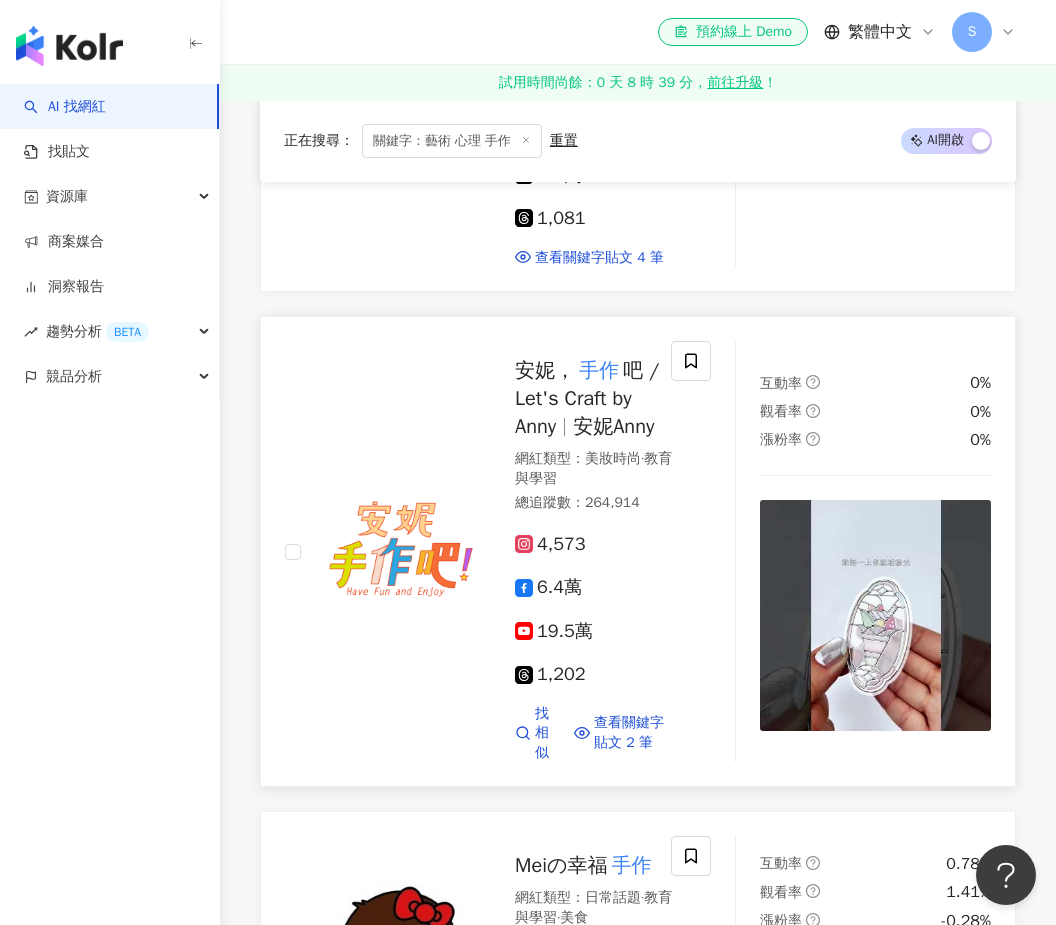 type on "********" 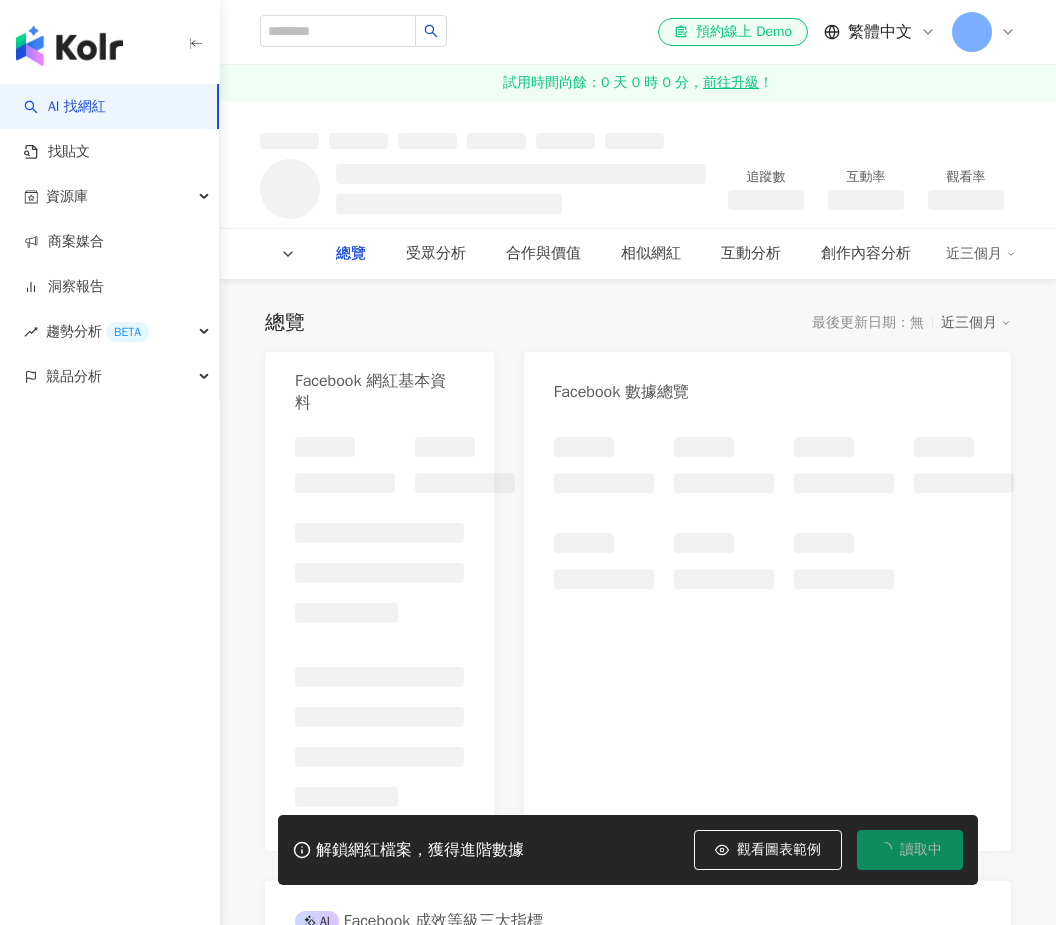 scroll, scrollTop: 0, scrollLeft: 0, axis: both 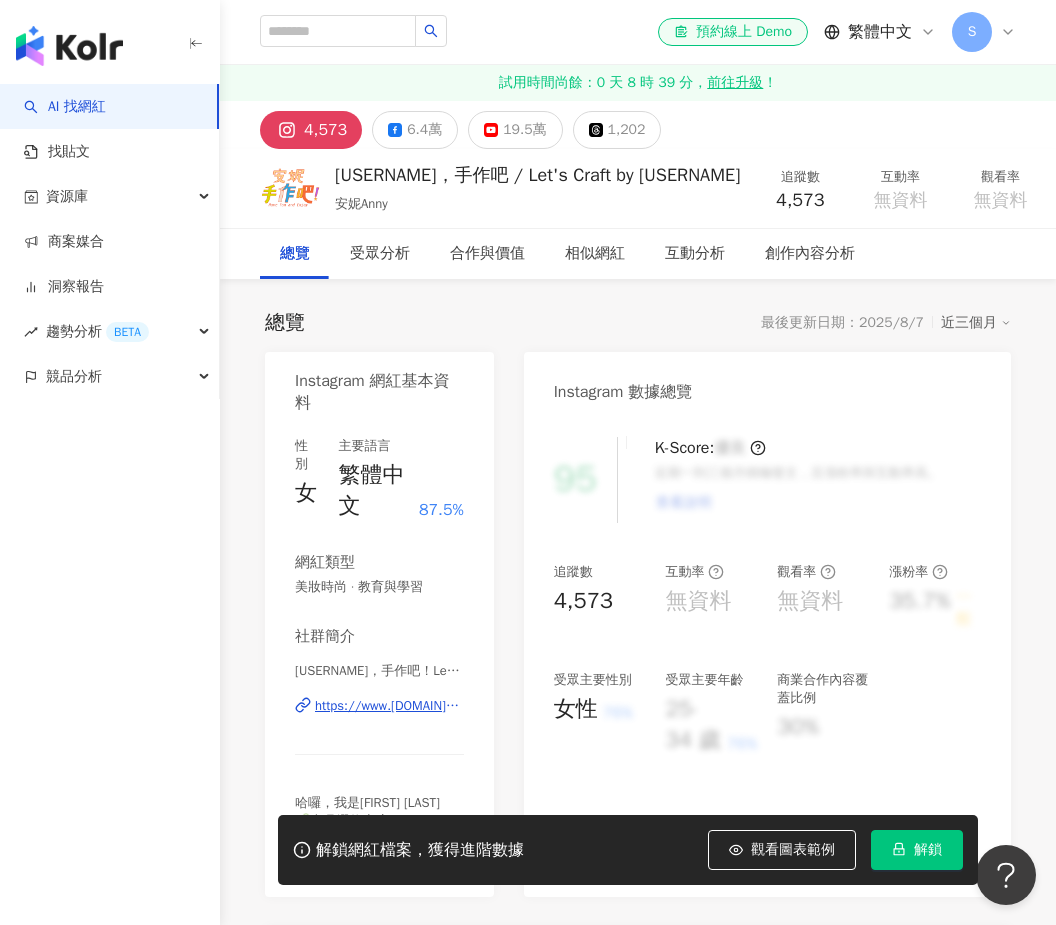 click on "https://www.[DOMAIN]/letscraftby[USERNAME]/" at bounding box center [389, 706] 